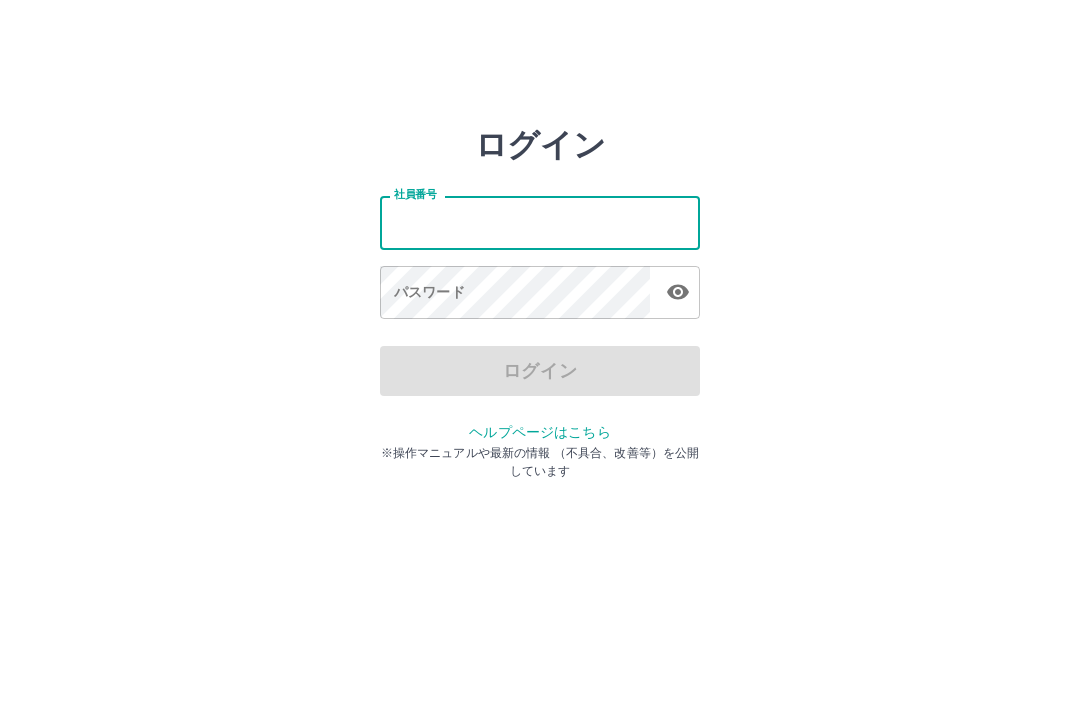 scroll, scrollTop: 0, scrollLeft: 0, axis: both 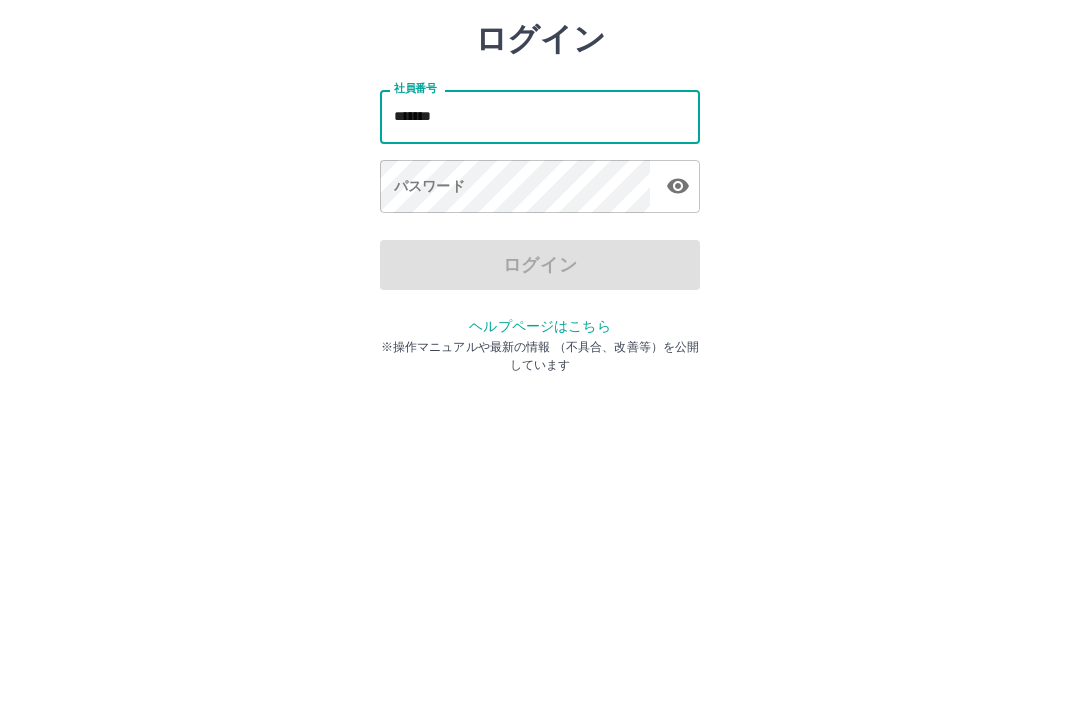 type on "*******" 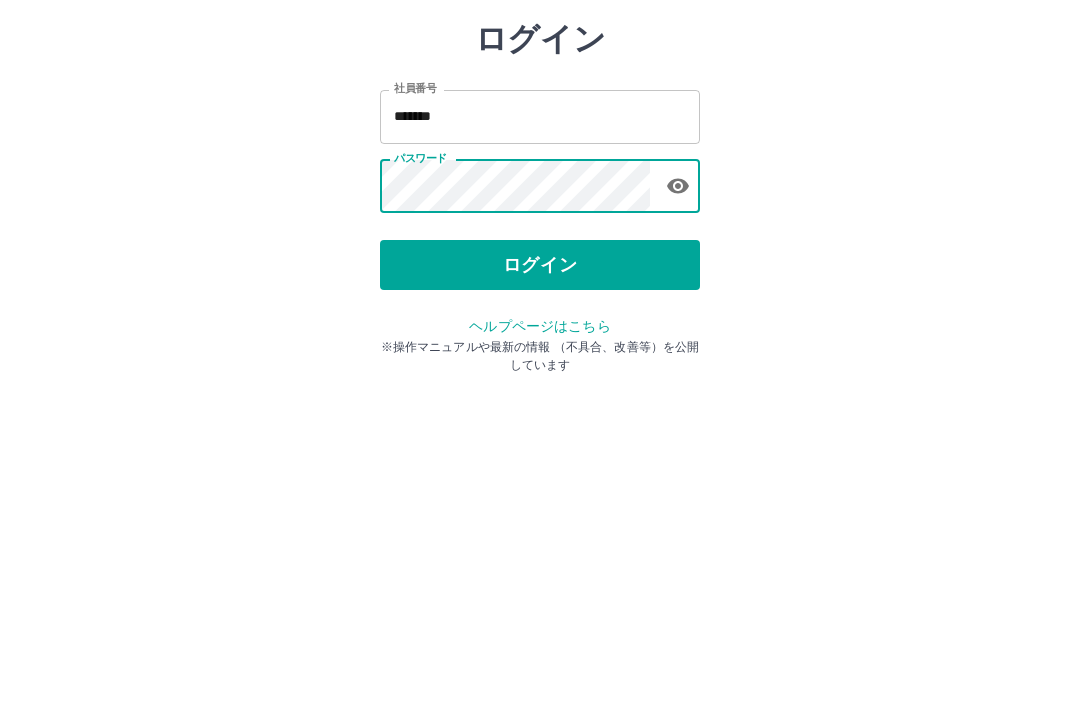 click on "ログイン" at bounding box center [540, 371] 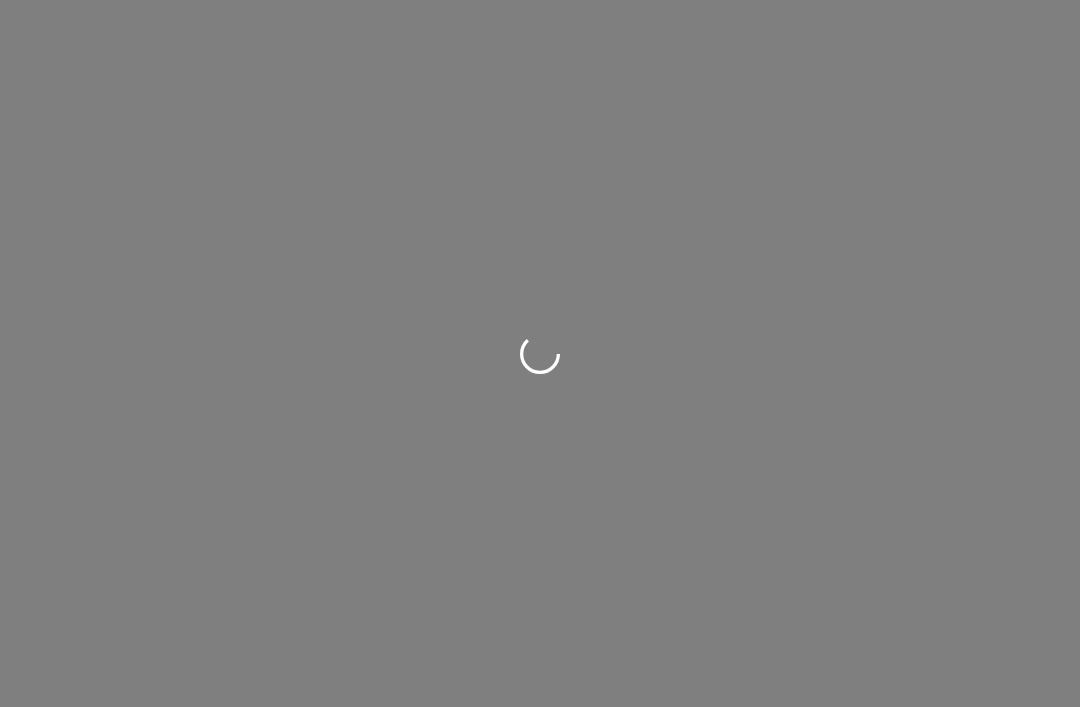 scroll, scrollTop: 0, scrollLeft: 0, axis: both 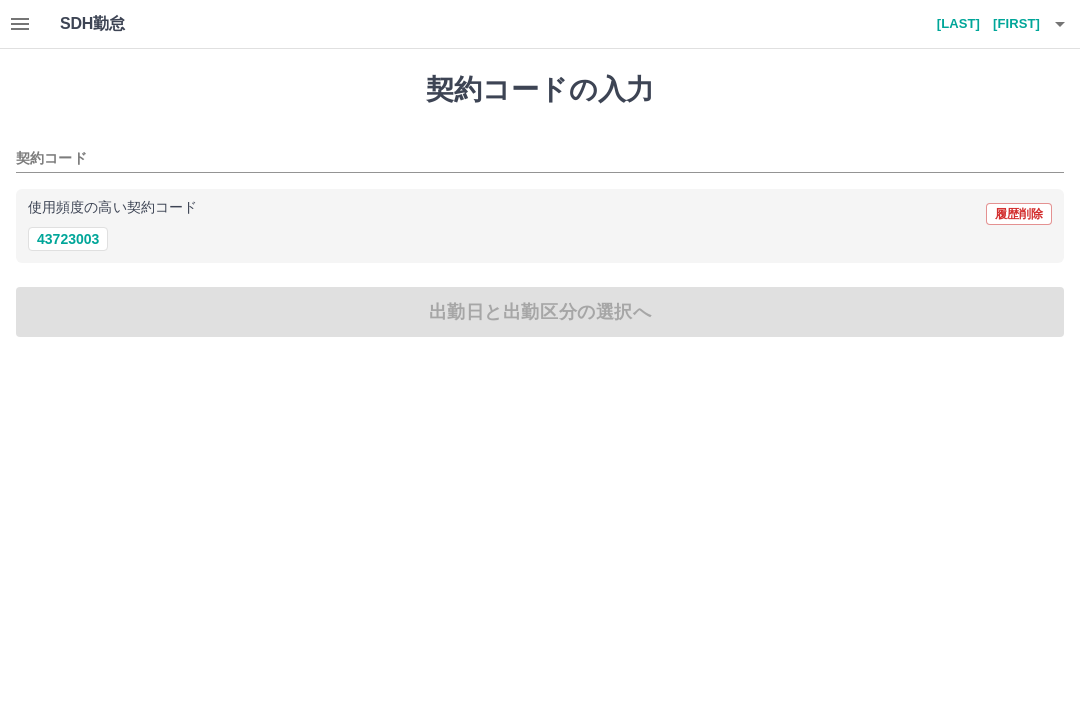 click on "43723003" at bounding box center [68, 239] 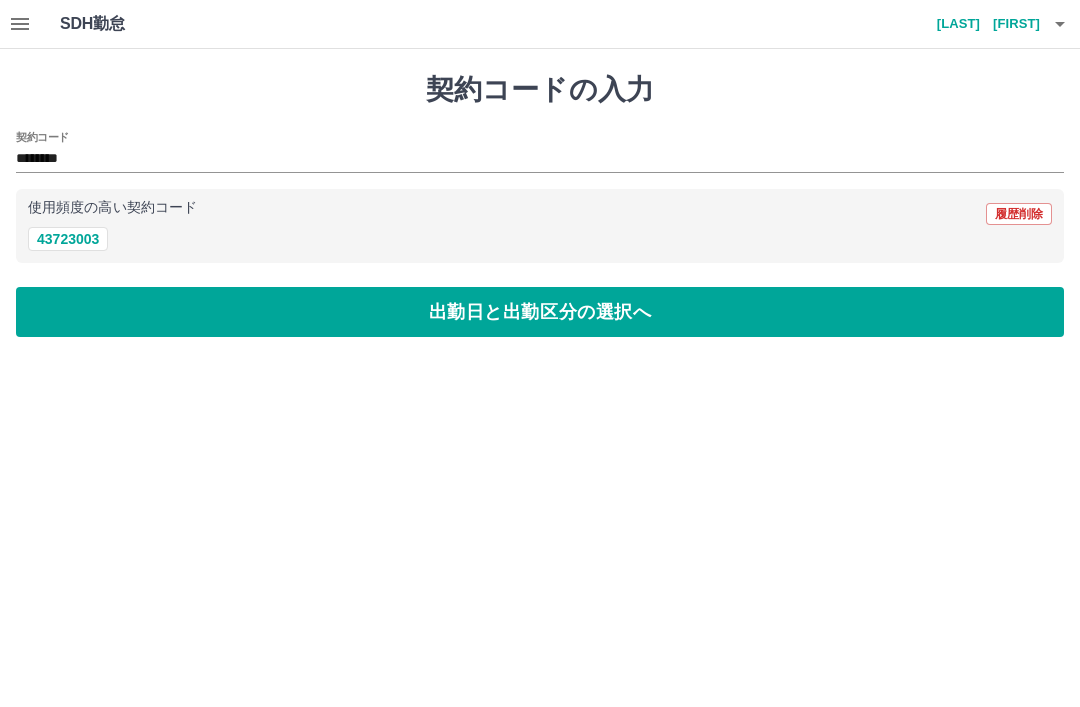 click on "出勤日と出勤区分の選択へ" at bounding box center [540, 312] 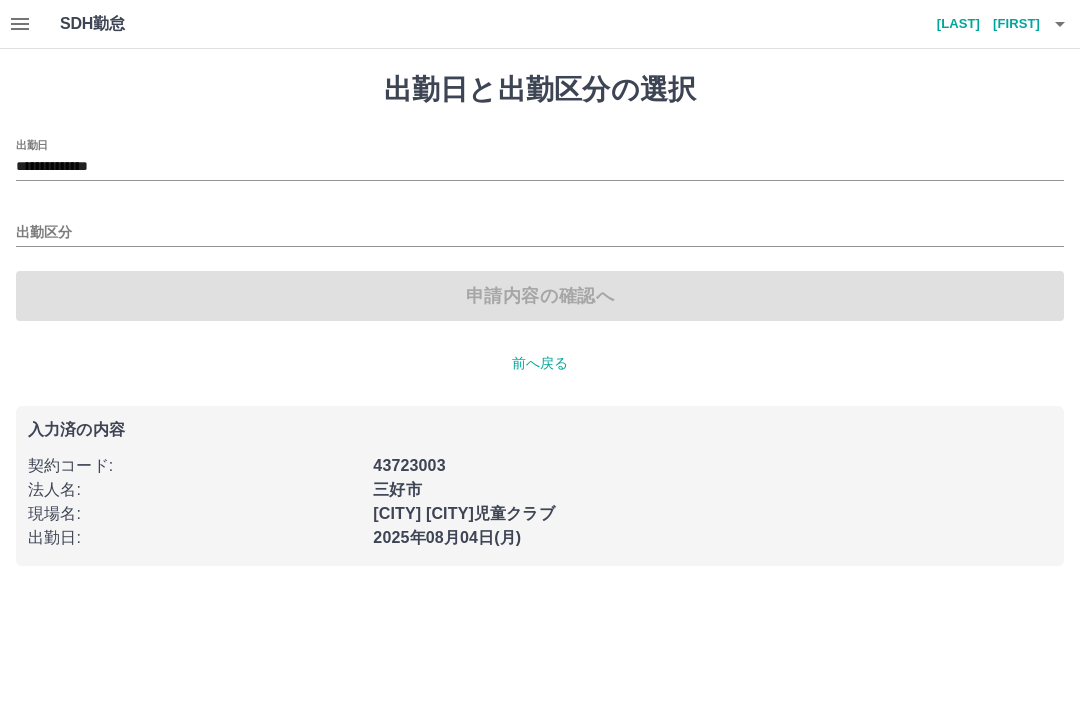 click on "出勤区分" at bounding box center (540, 226) 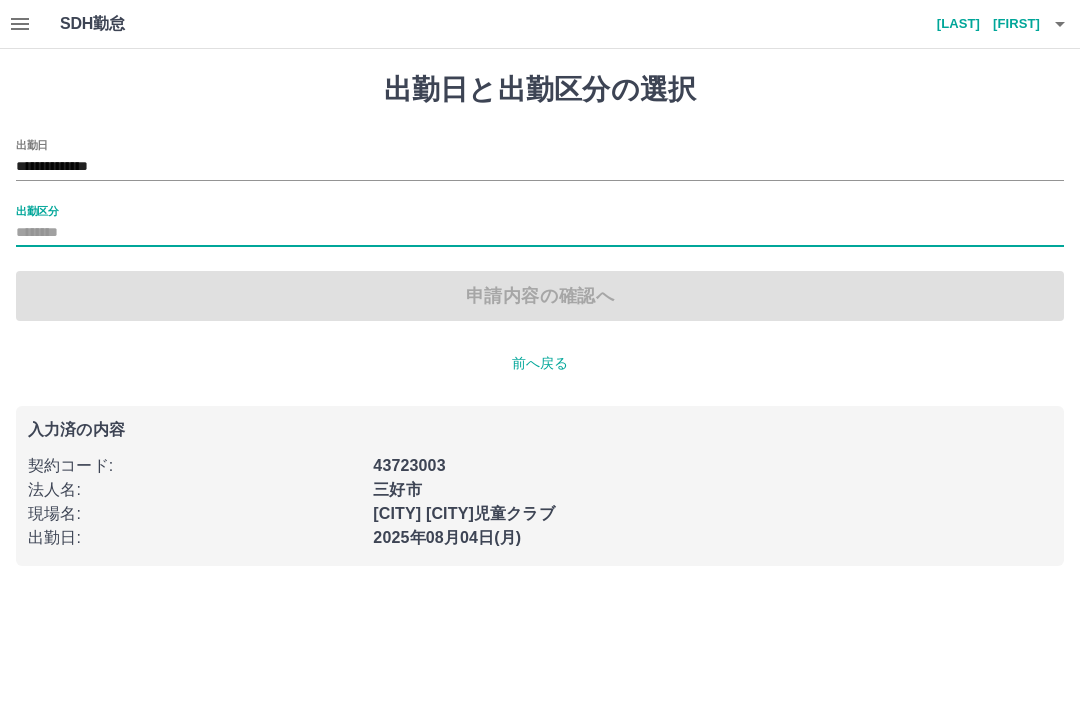 click on "出勤区分" at bounding box center [540, 233] 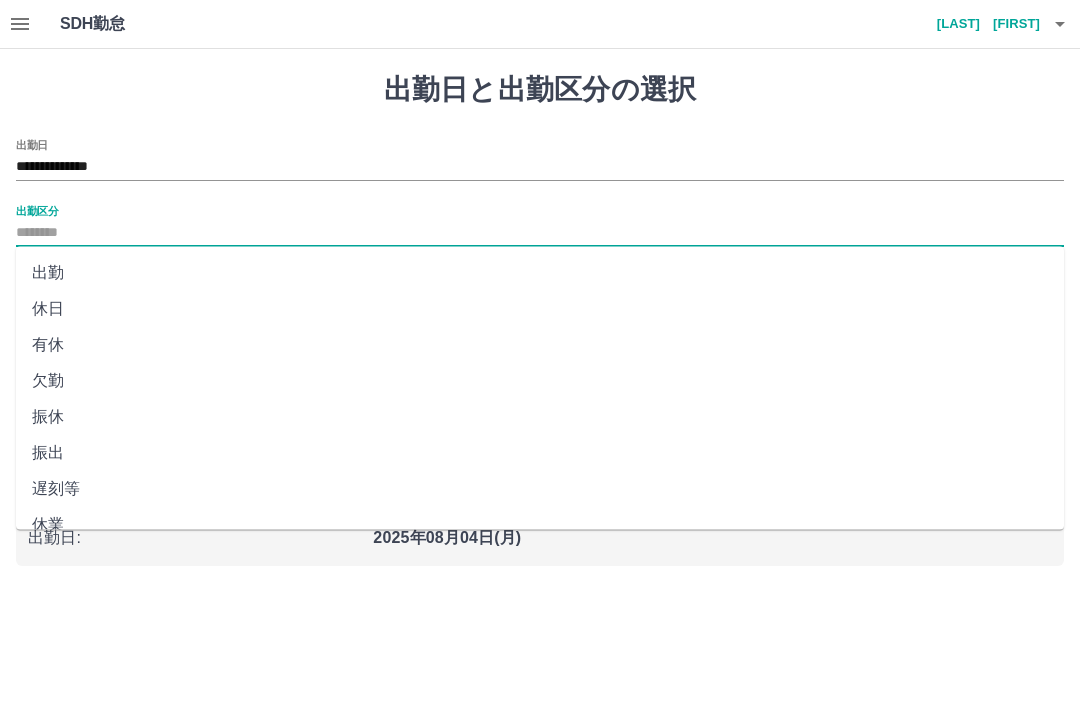 click on "出勤" at bounding box center (540, 273) 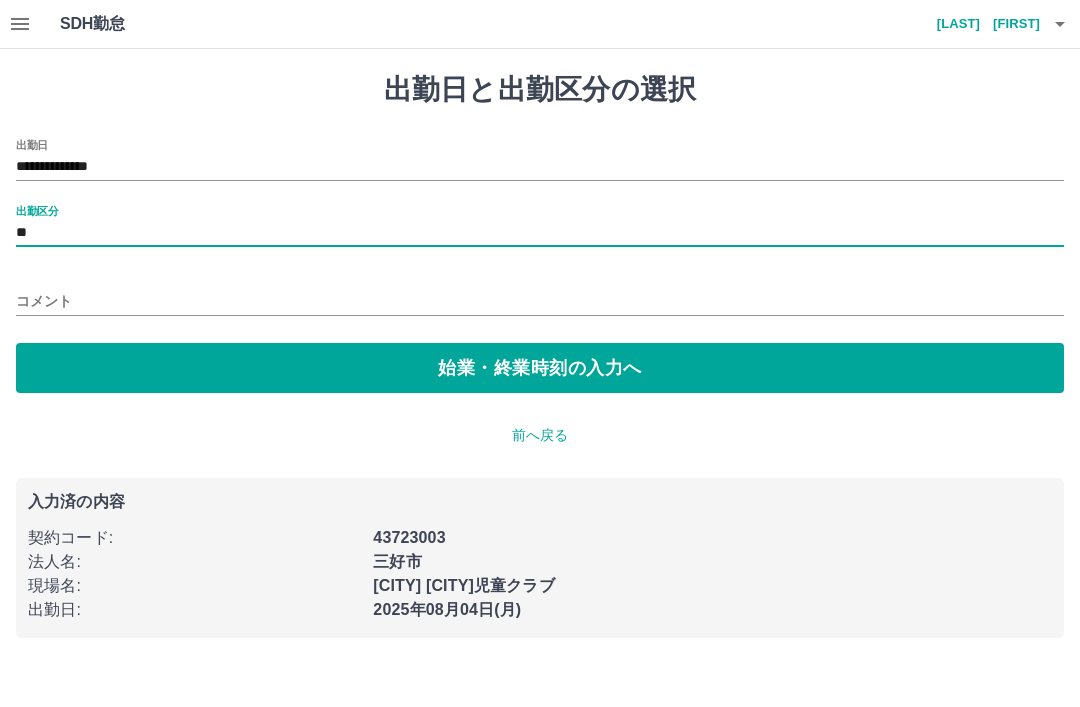 click on "始業・終業時刻の入力へ" at bounding box center (540, 368) 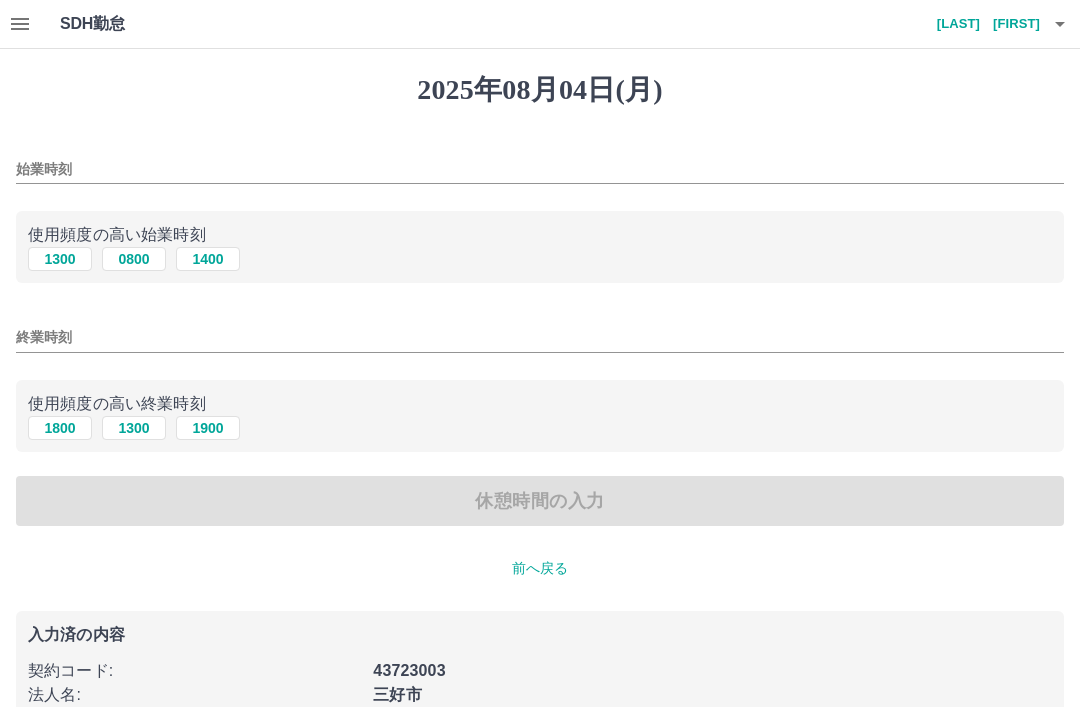 click on "0800" at bounding box center (134, 259) 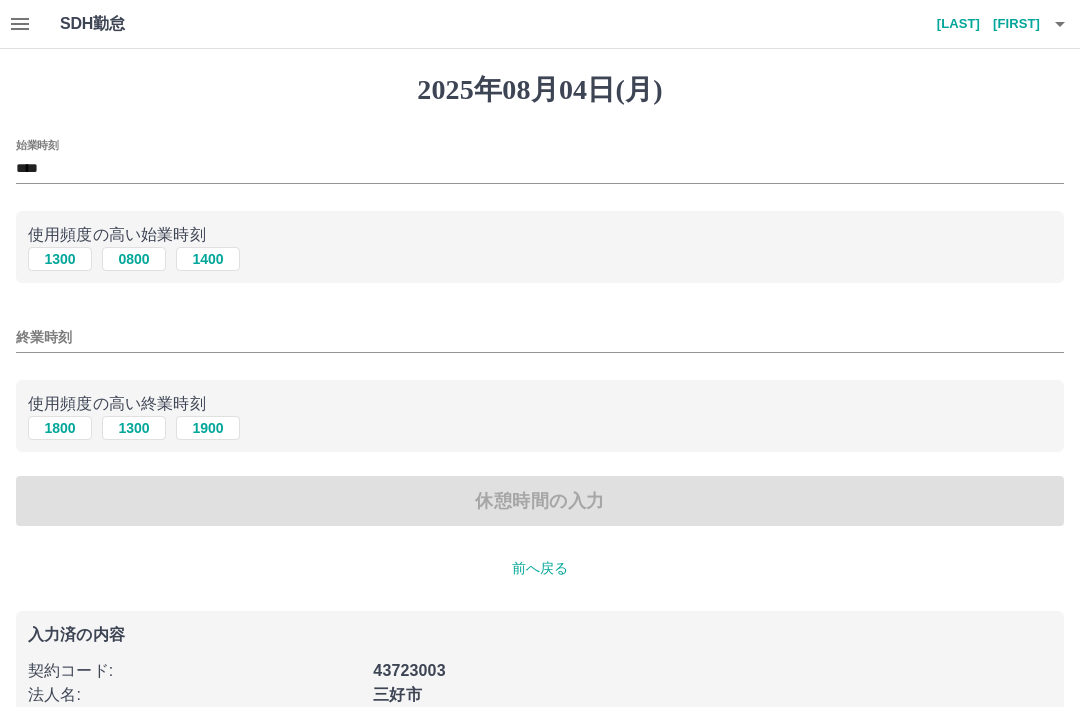 click on "1300" at bounding box center (134, 428) 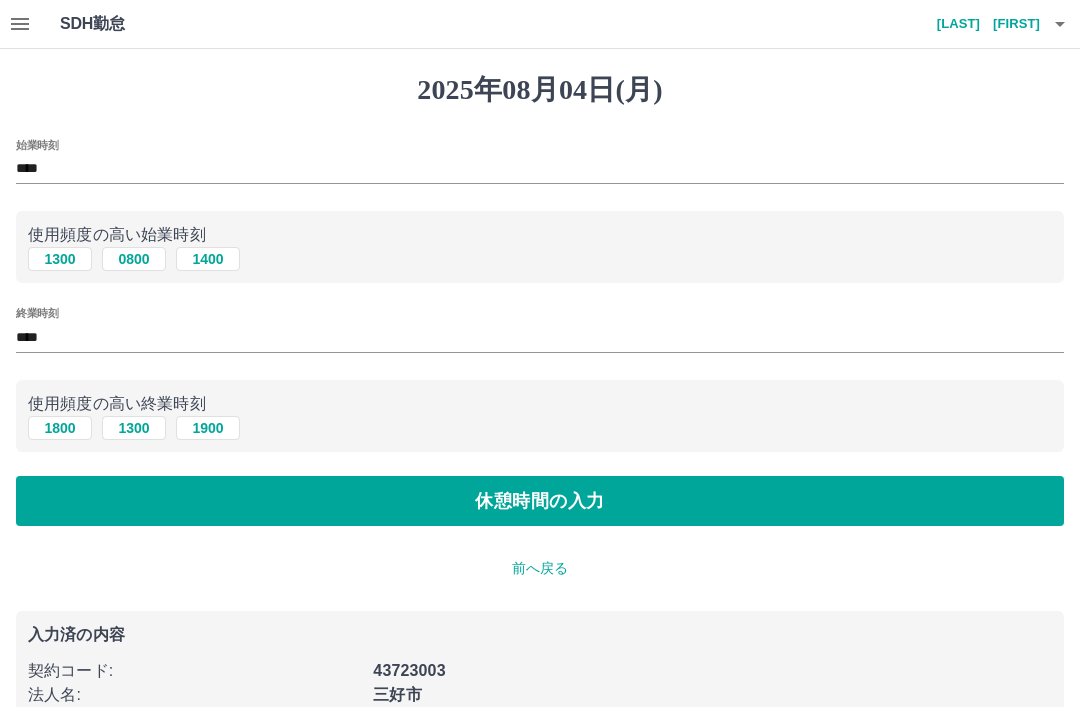 click on "休憩時間の入力" at bounding box center (540, 501) 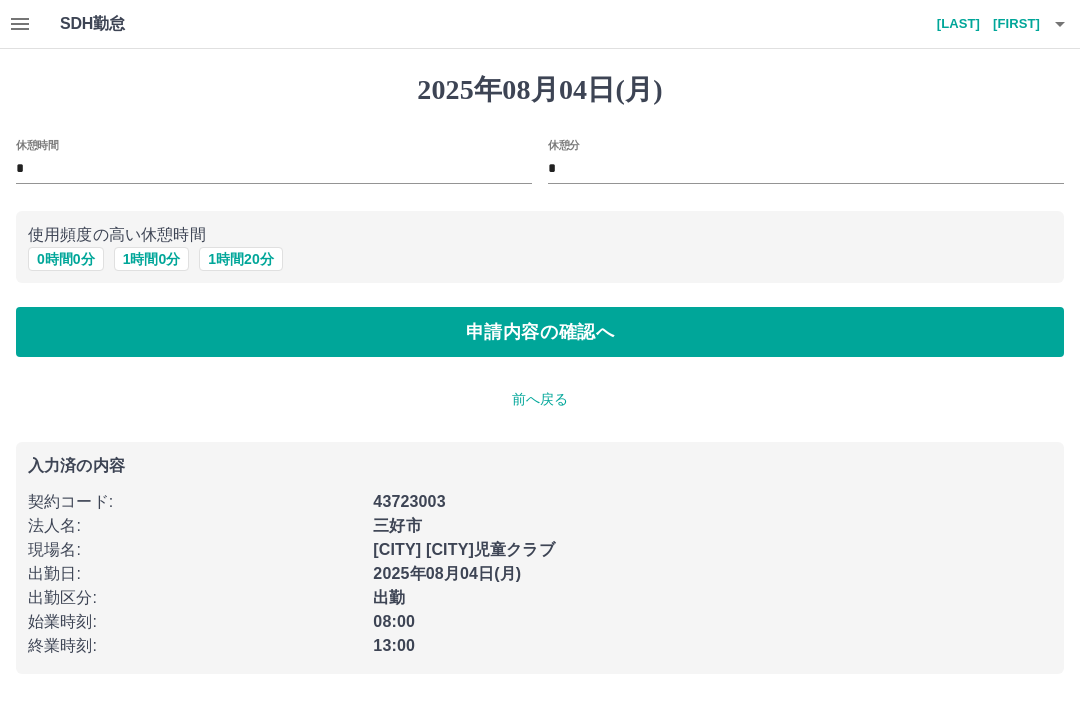 click on "申請内容の確認へ" at bounding box center [540, 332] 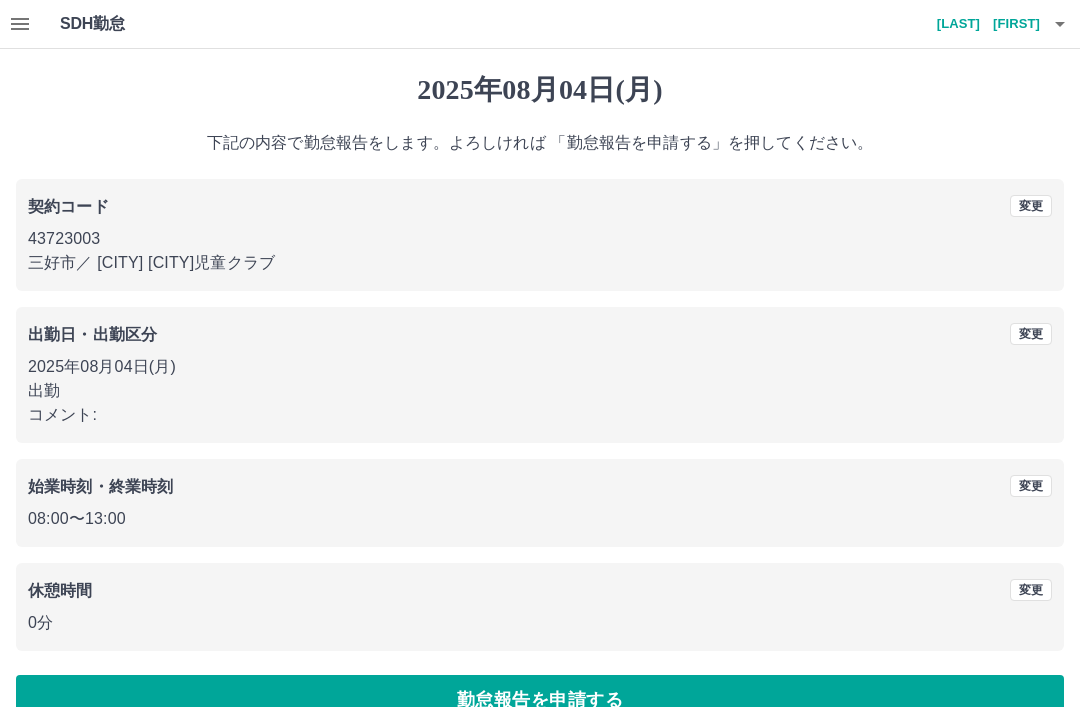 scroll, scrollTop: 41, scrollLeft: 0, axis: vertical 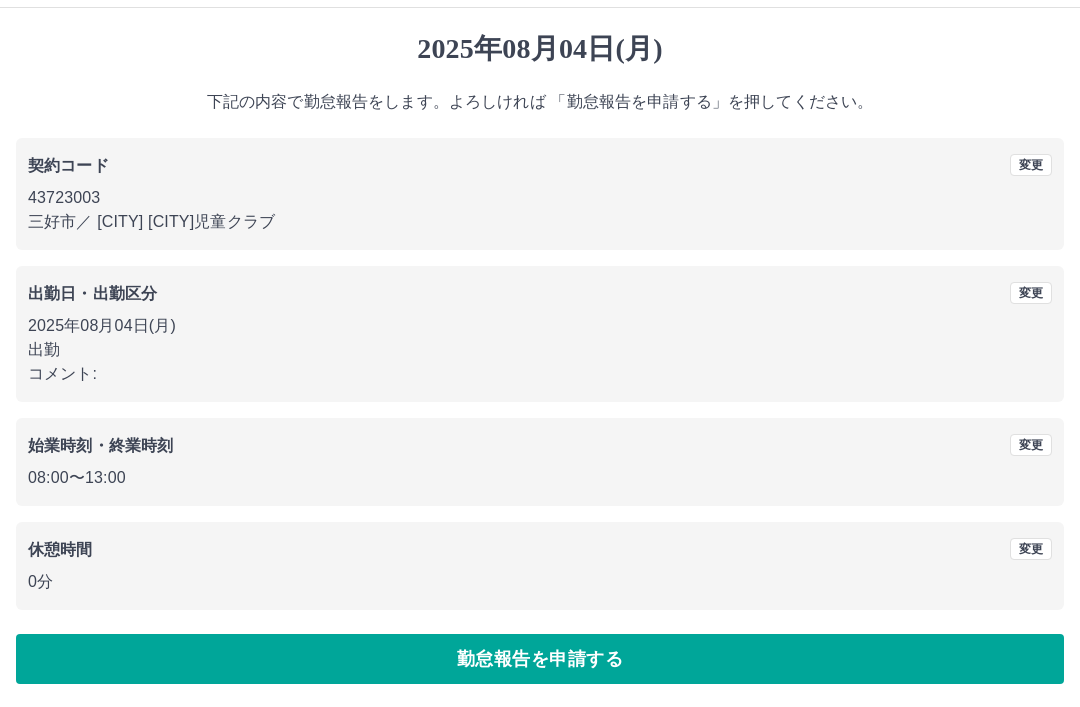 click on "勤怠報告を申請する" at bounding box center [540, 659] 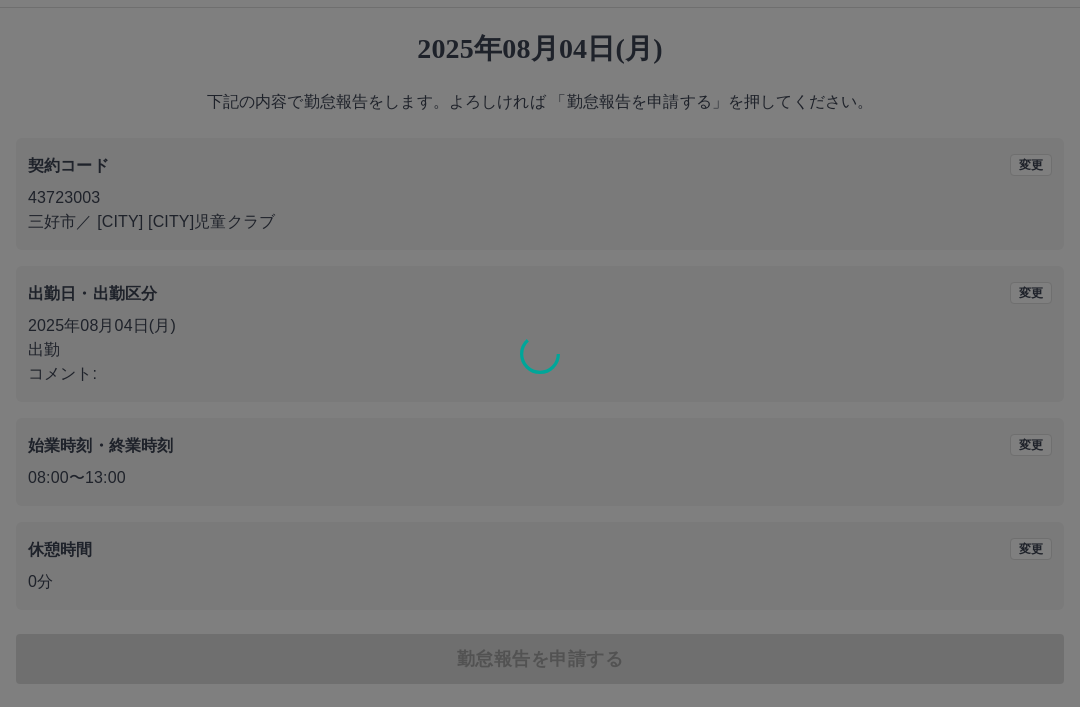 scroll, scrollTop: 0, scrollLeft: 0, axis: both 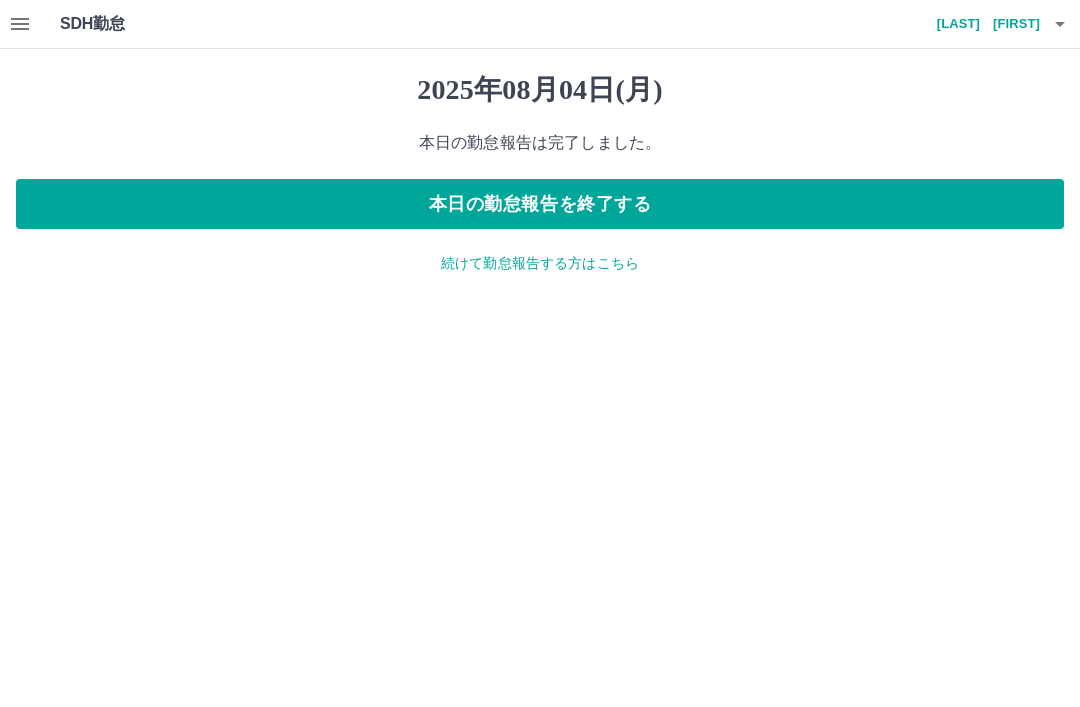click on "本日の勤怠報告を終了する" at bounding box center [540, 204] 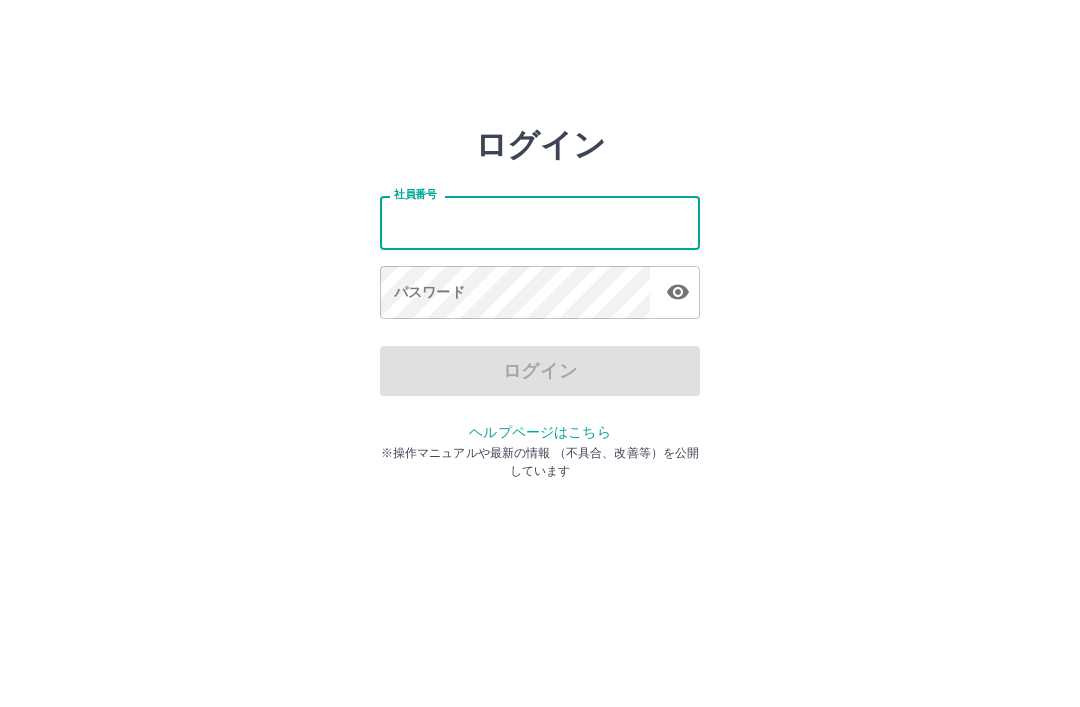 scroll, scrollTop: 0, scrollLeft: 0, axis: both 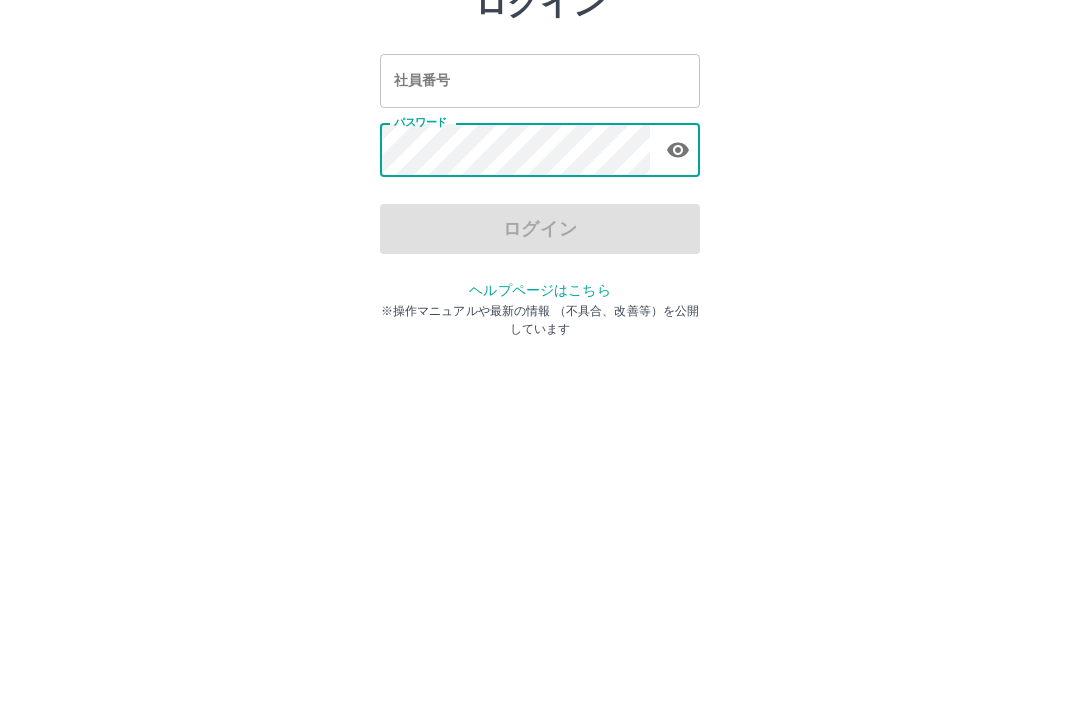 click on "社員番号 社員番号" at bounding box center (540, 222) 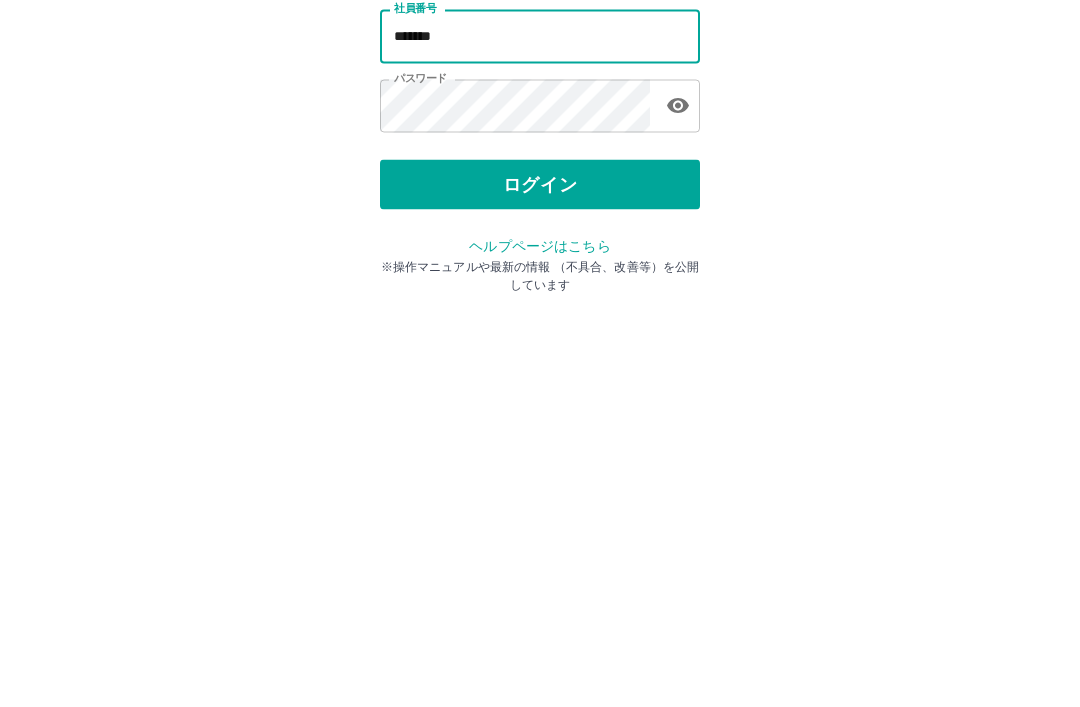 type on "*******" 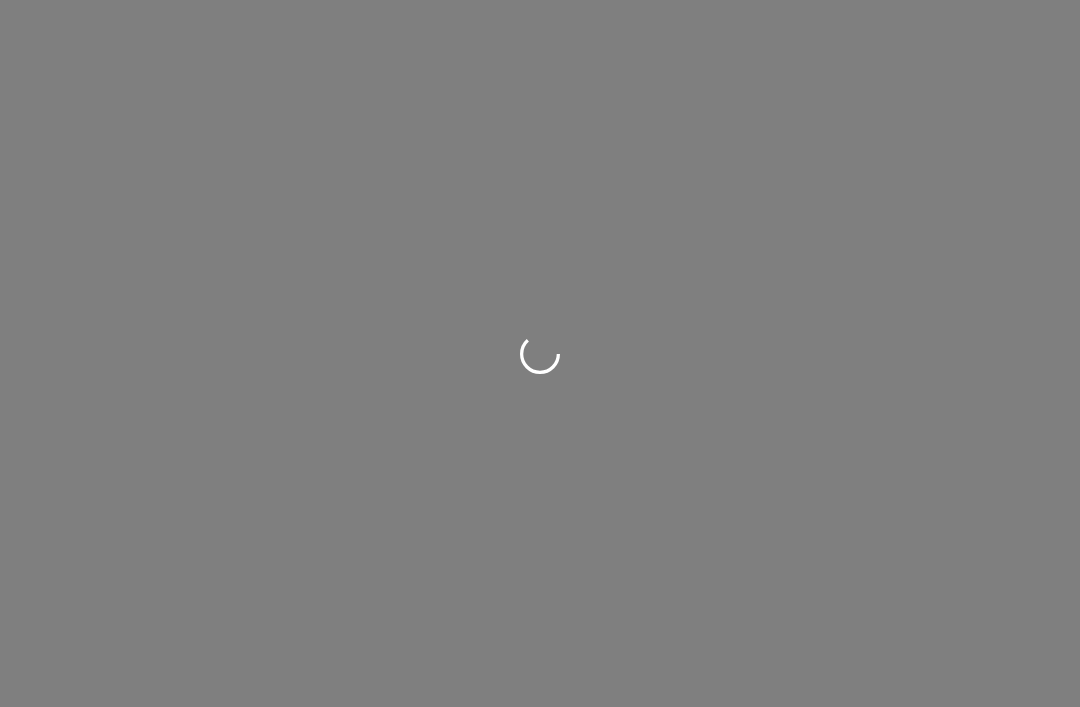 scroll, scrollTop: 0, scrollLeft: 0, axis: both 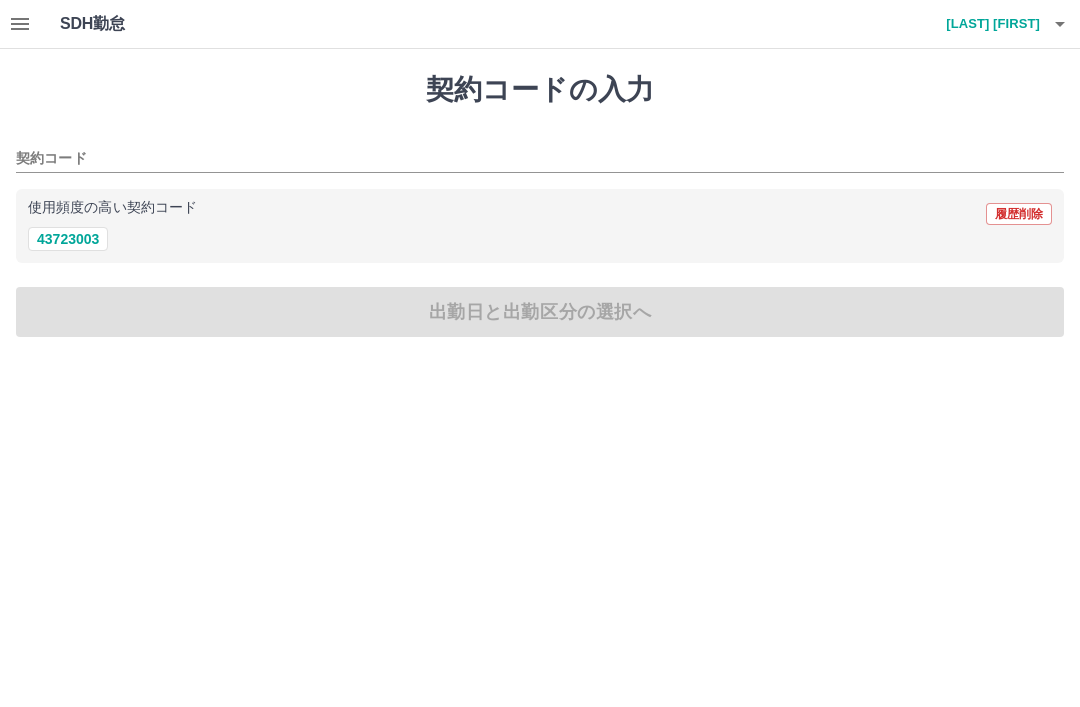 click on "43723003" at bounding box center (68, 239) 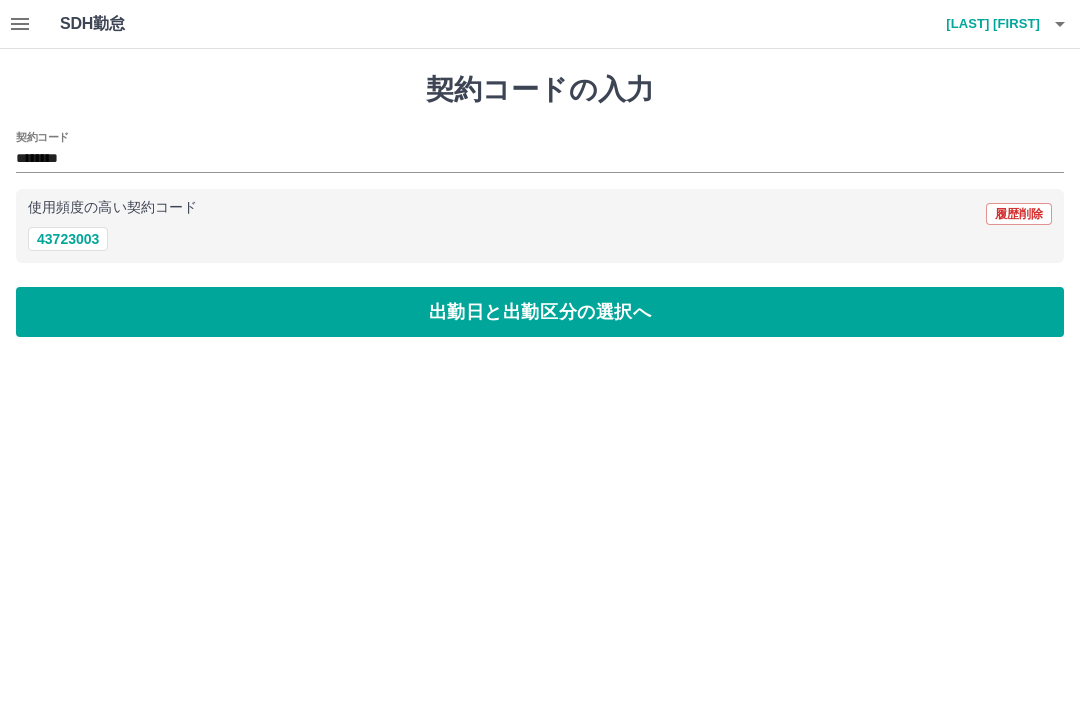 click on "出勤日と出勤区分の選択へ" at bounding box center (540, 312) 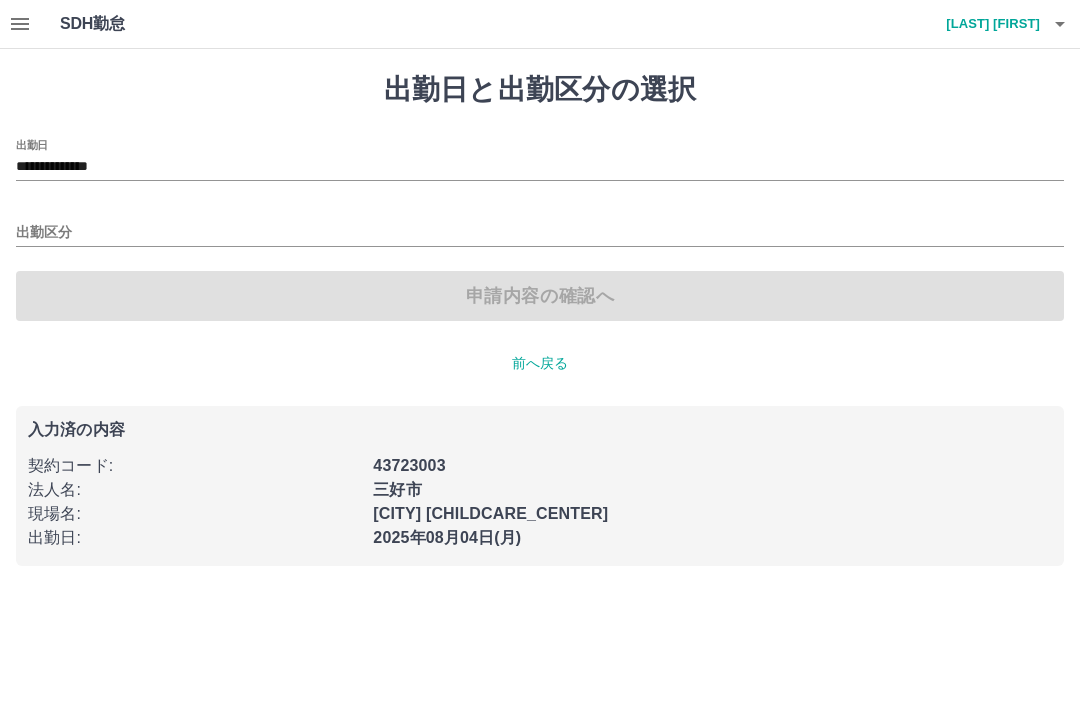 click on "出勤区分" at bounding box center (540, 233) 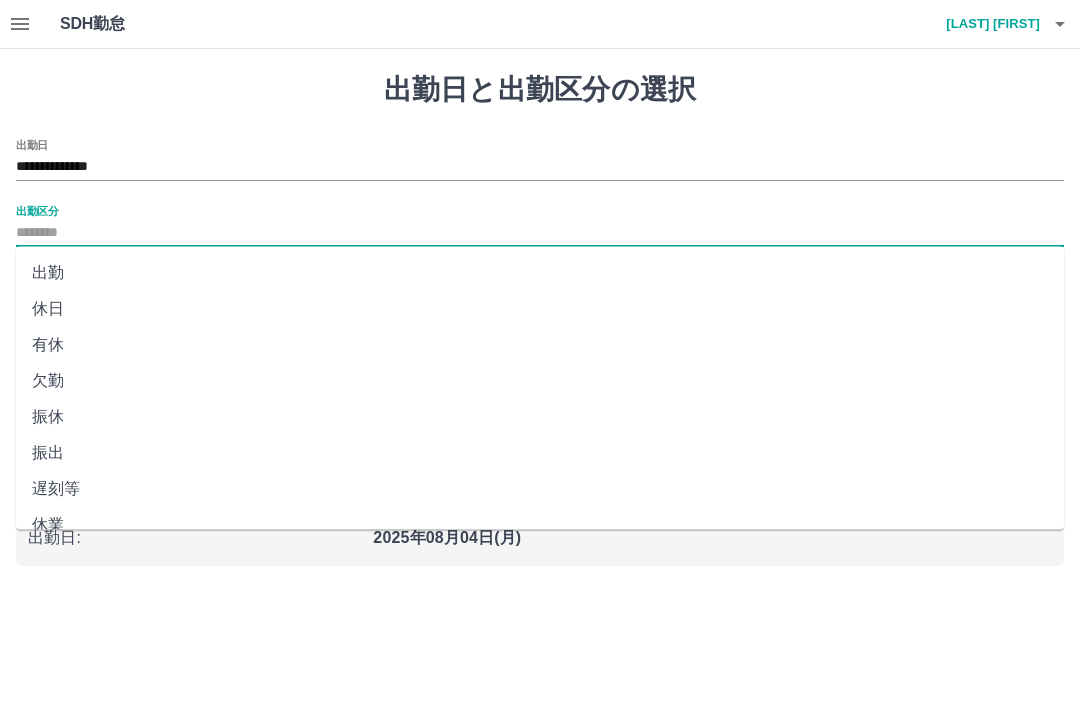 click on "出勤" at bounding box center (540, 273) 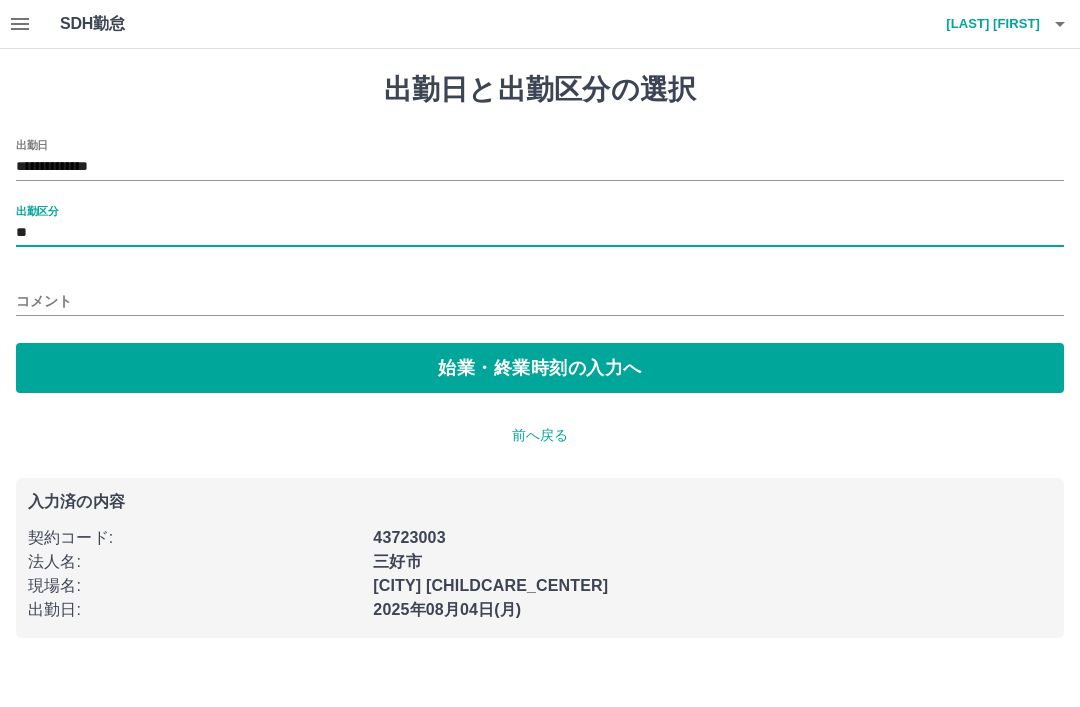 type on "**" 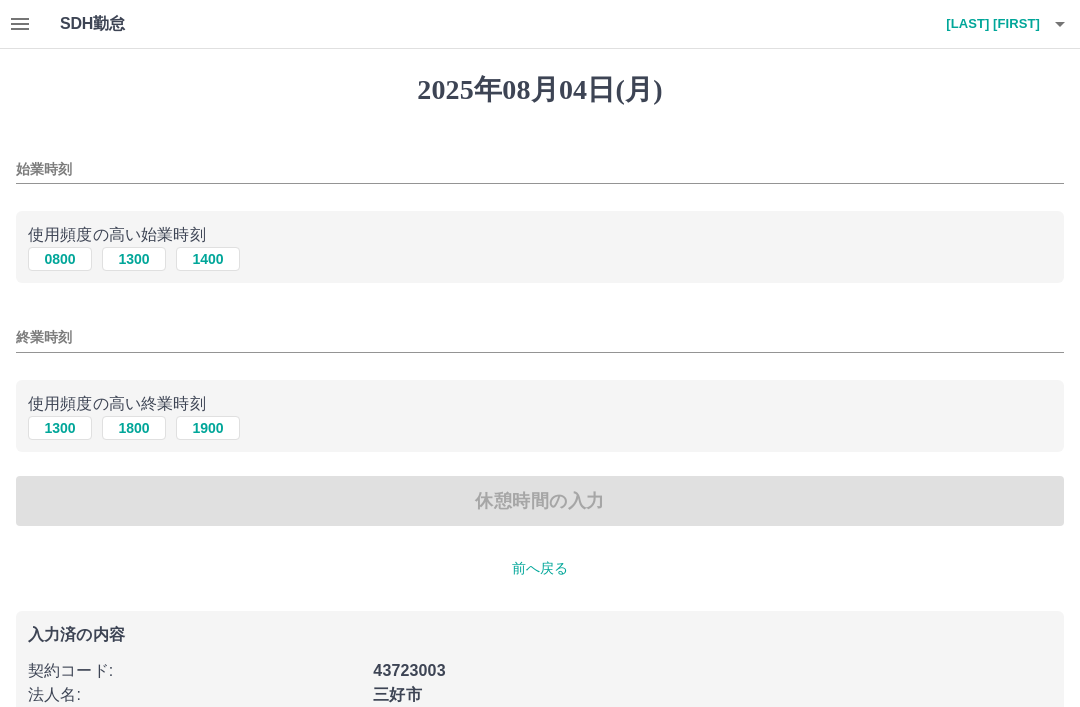 click on "0800" at bounding box center [60, 259] 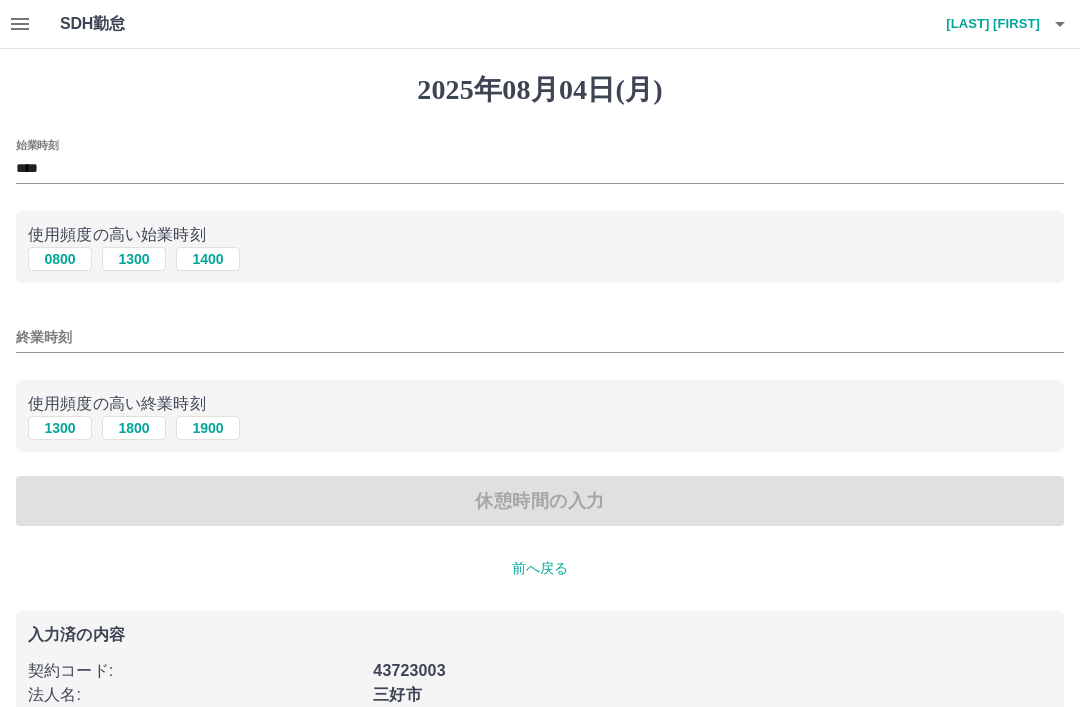 click on "1300" at bounding box center [60, 428] 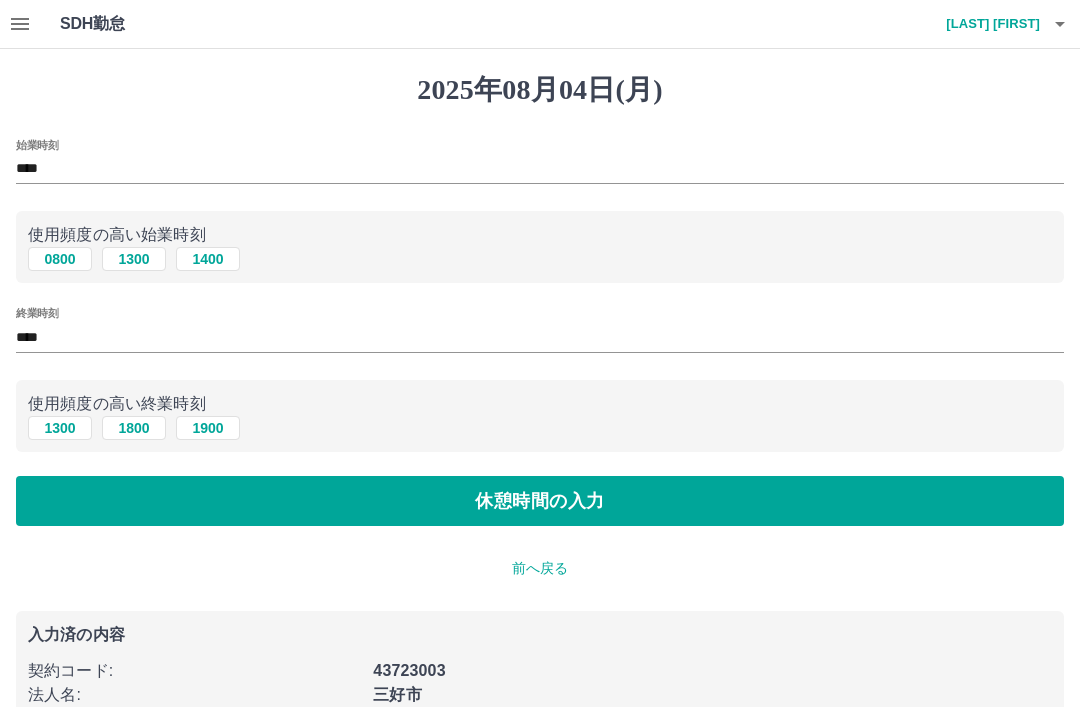 click on "休憩時間の入力" at bounding box center (540, 501) 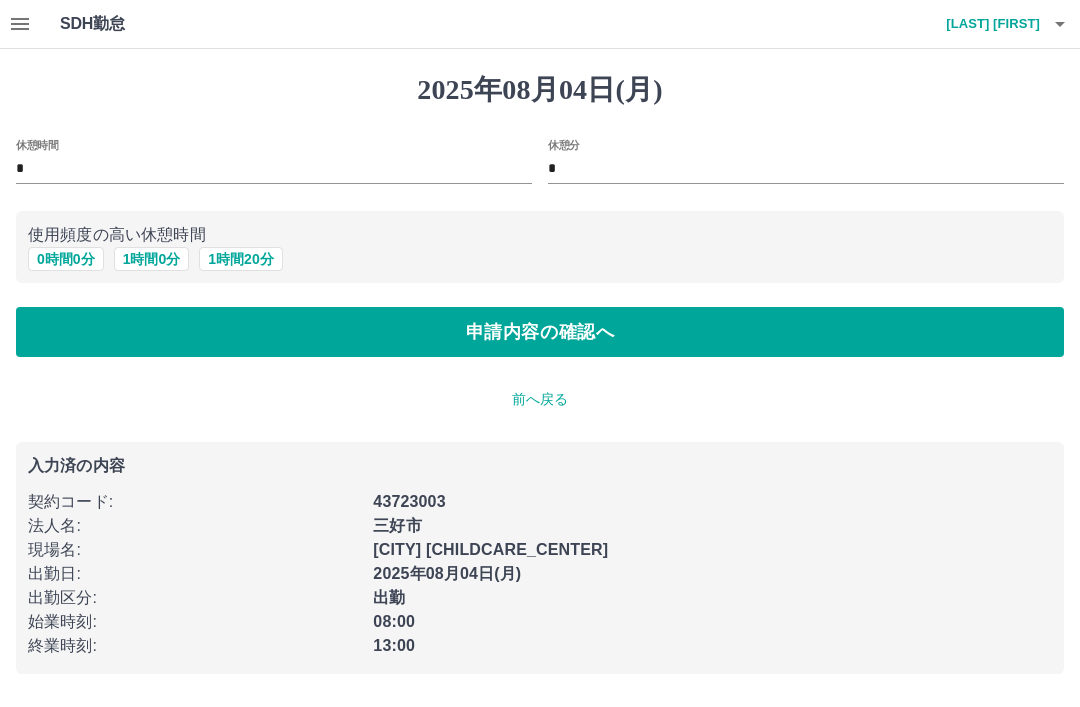 click on "申請内容の確認へ" at bounding box center [540, 332] 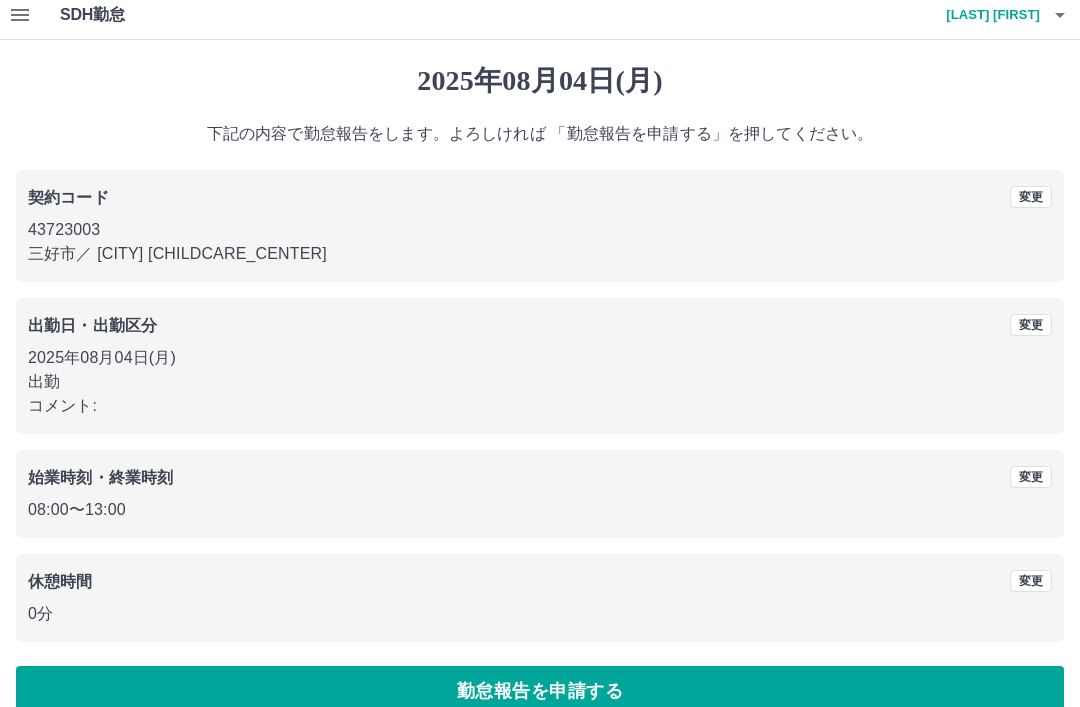 scroll, scrollTop: 41, scrollLeft: 0, axis: vertical 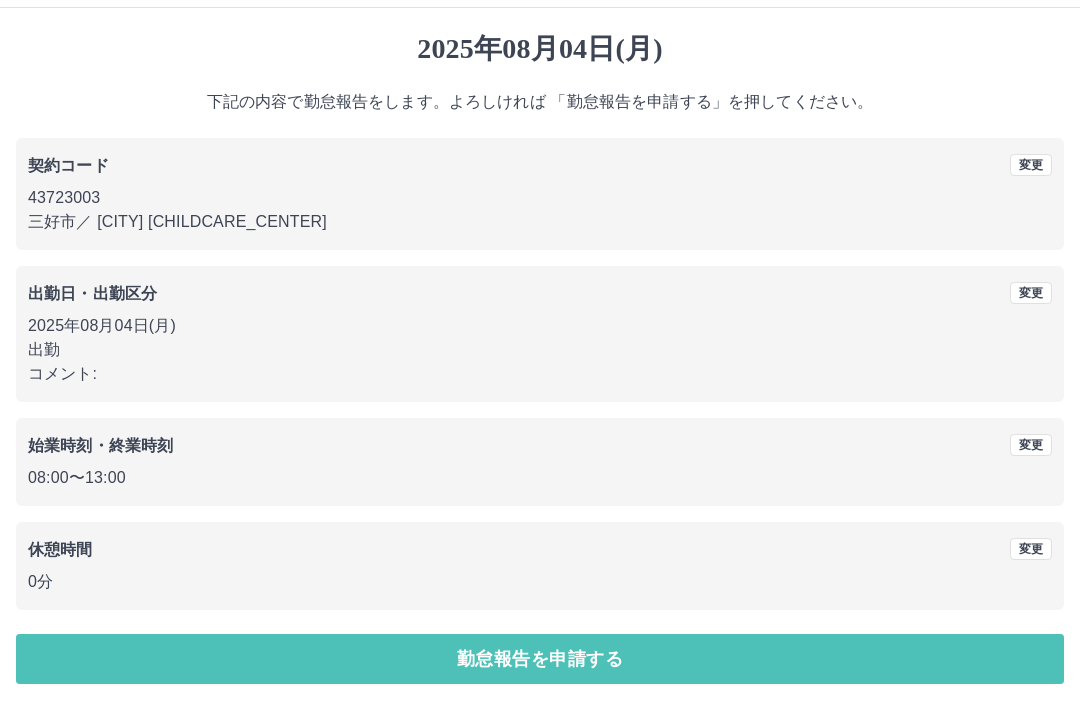 click on "勤怠報告を申請する" at bounding box center [540, 659] 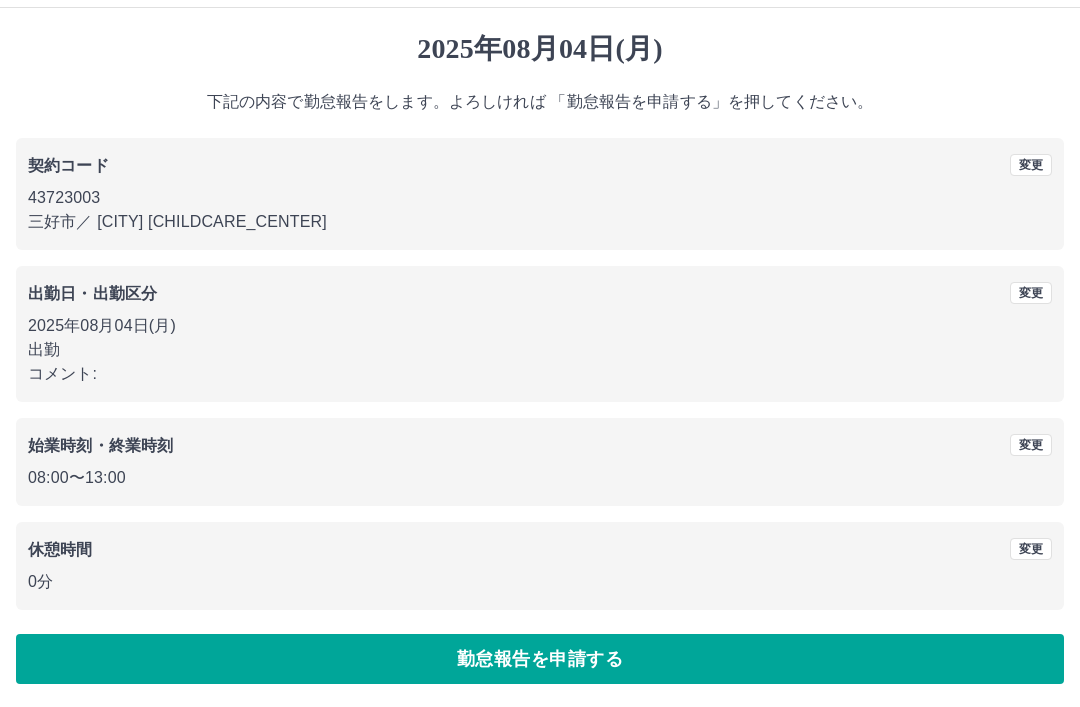 scroll, scrollTop: 0, scrollLeft: 0, axis: both 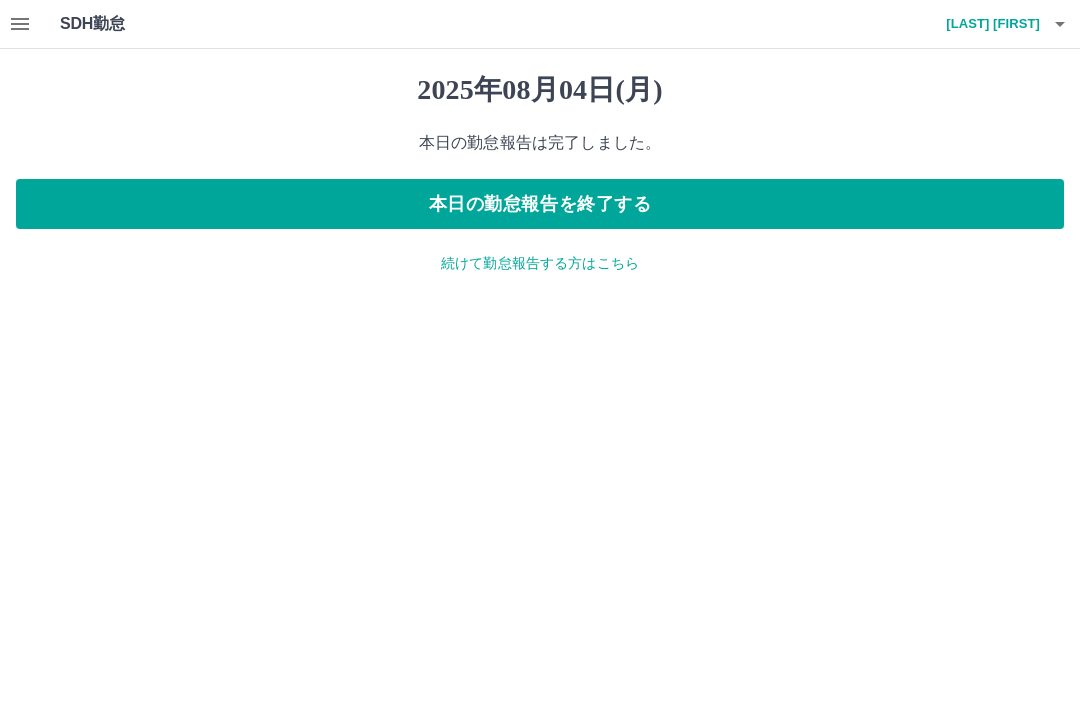 click on "本日の勤怠報告を終了する" at bounding box center (540, 204) 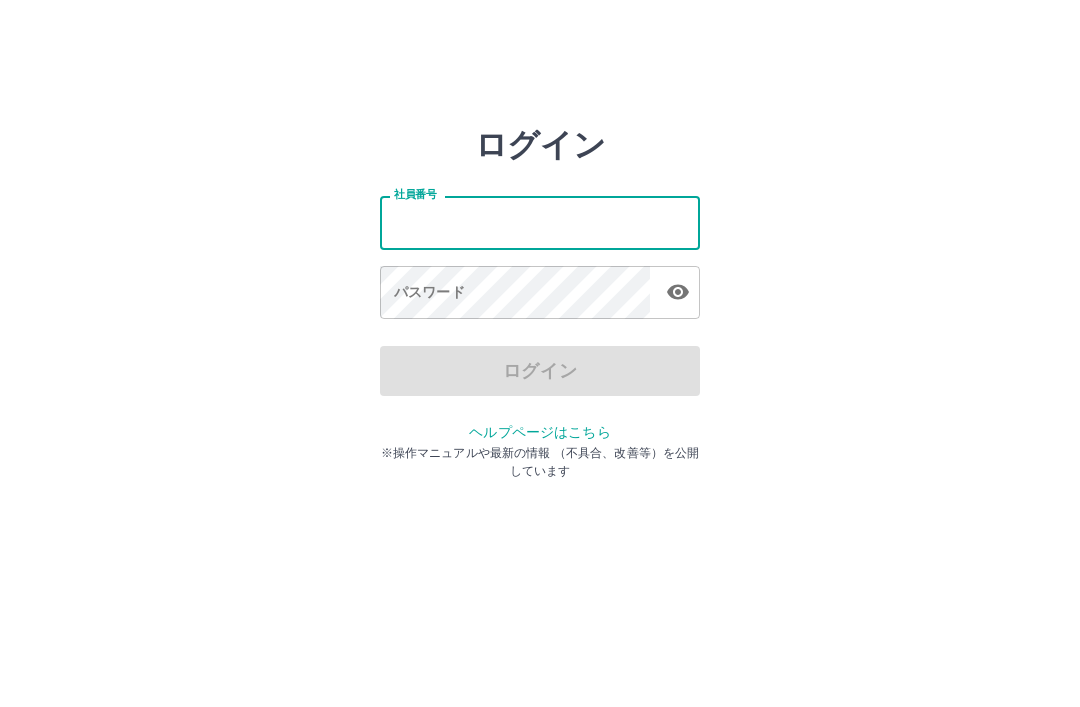 scroll, scrollTop: 0, scrollLeft: 0, axis: both 